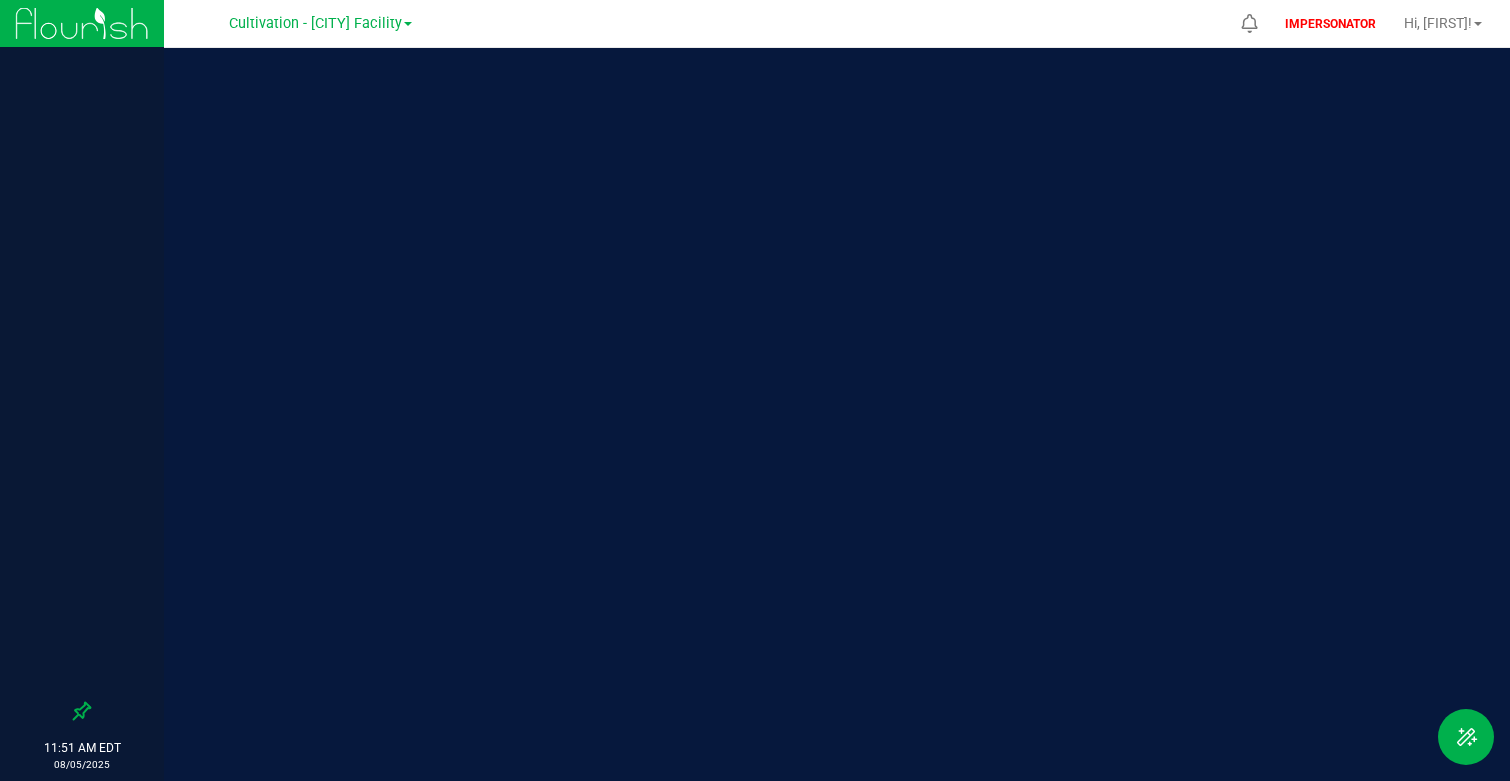 scroll, scrollTop: 0, scrollLeft: 0, axis: both 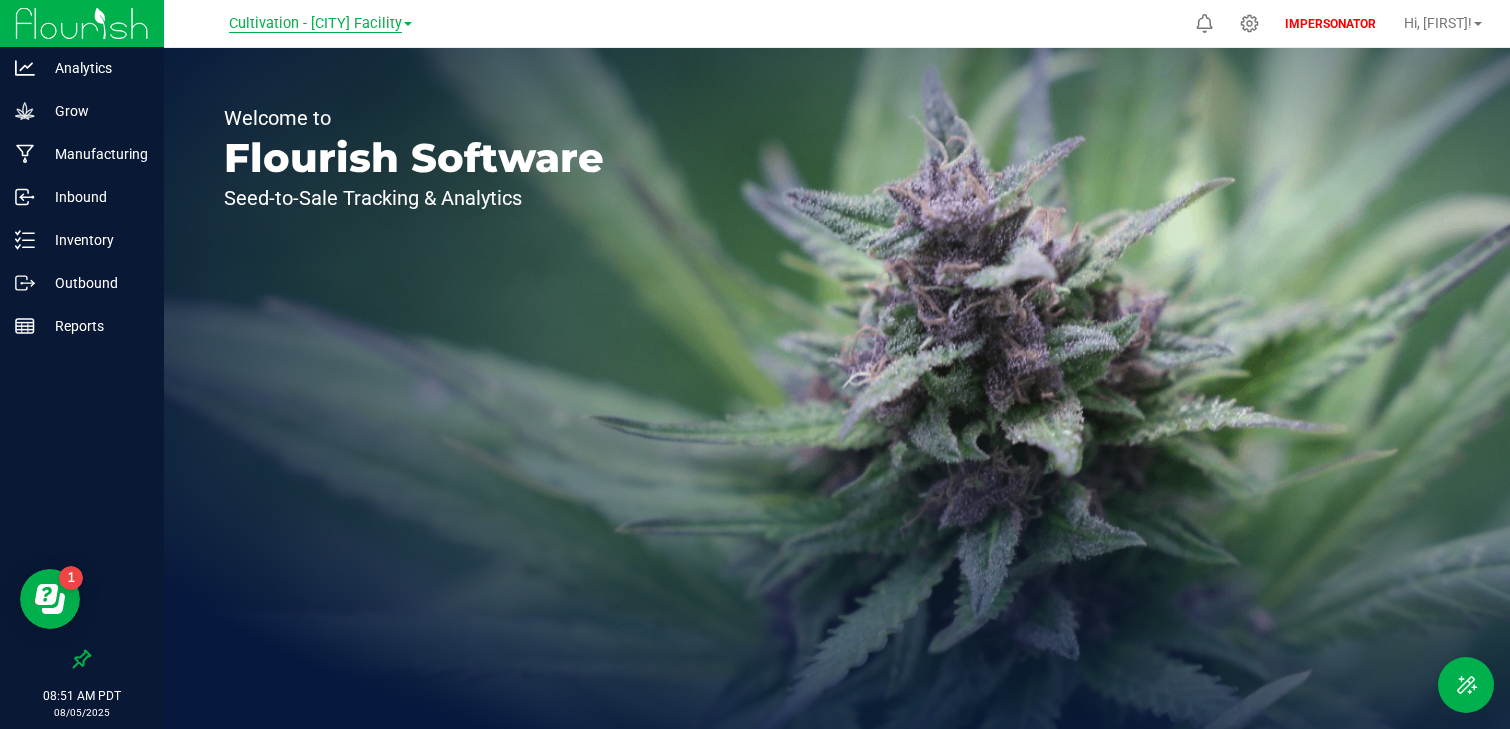 click on "Cultivation - [CITY] Facility" at bounding box center (315, 24) 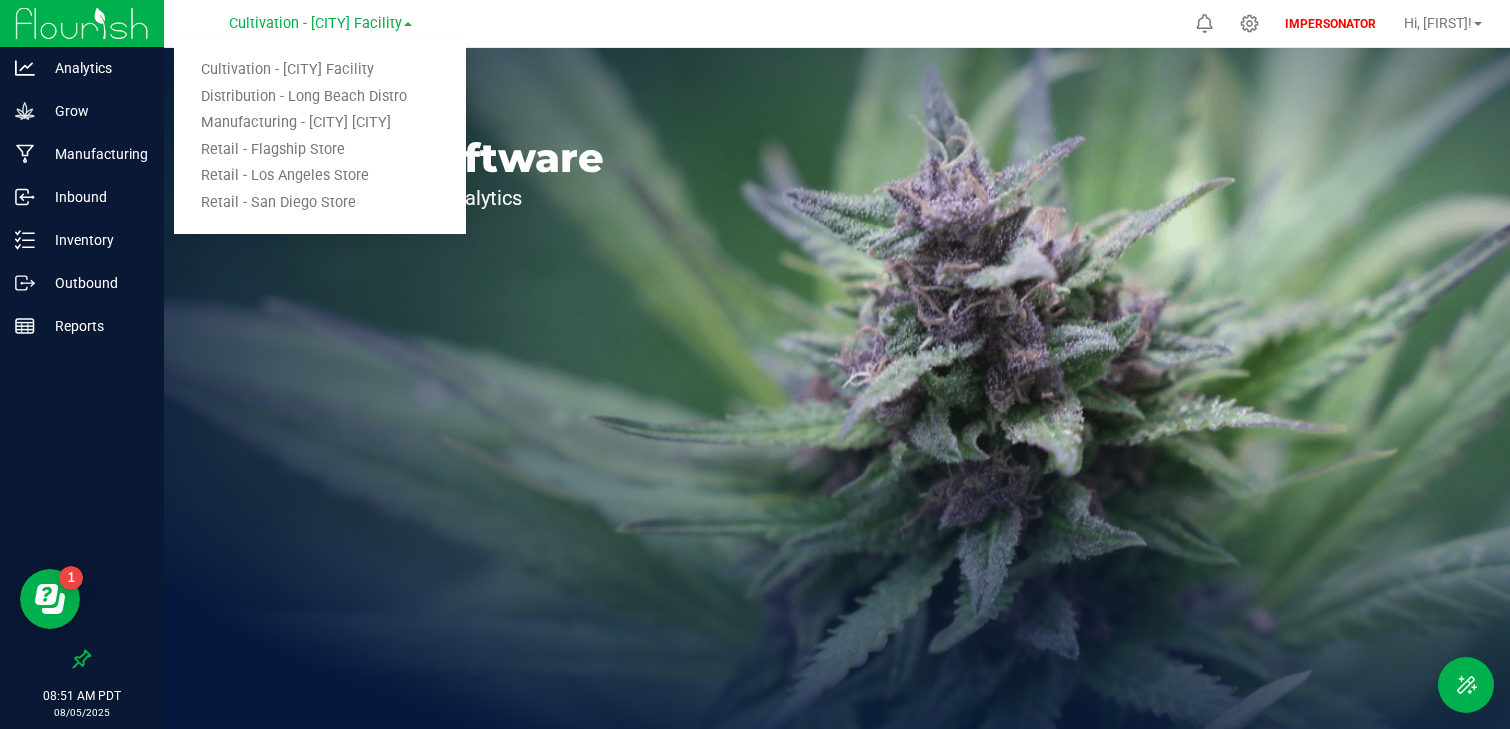 click on "Manufacturing - [CITY] [CITY]" at bounding box center (320, 123) 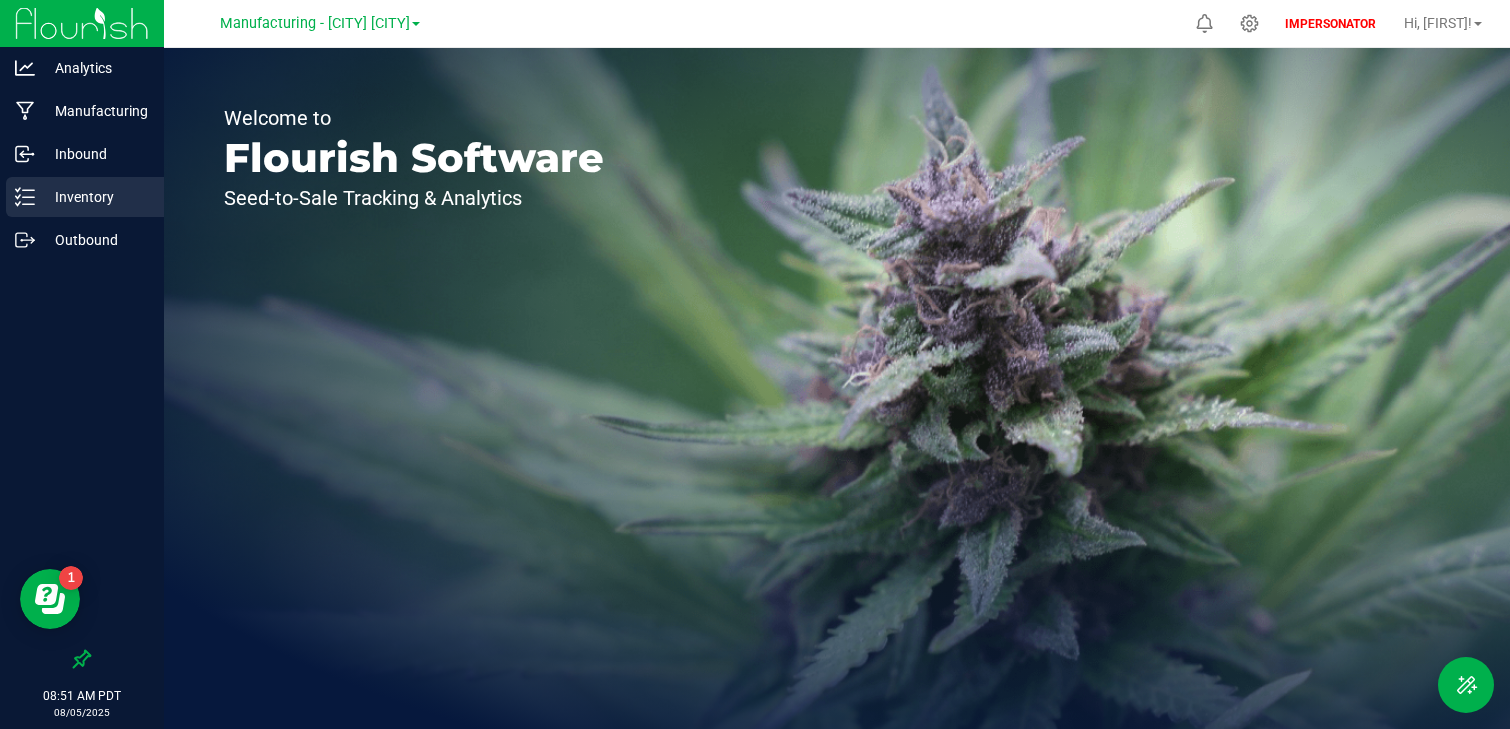 click on "Inventory" at bounding box center [95, 197] 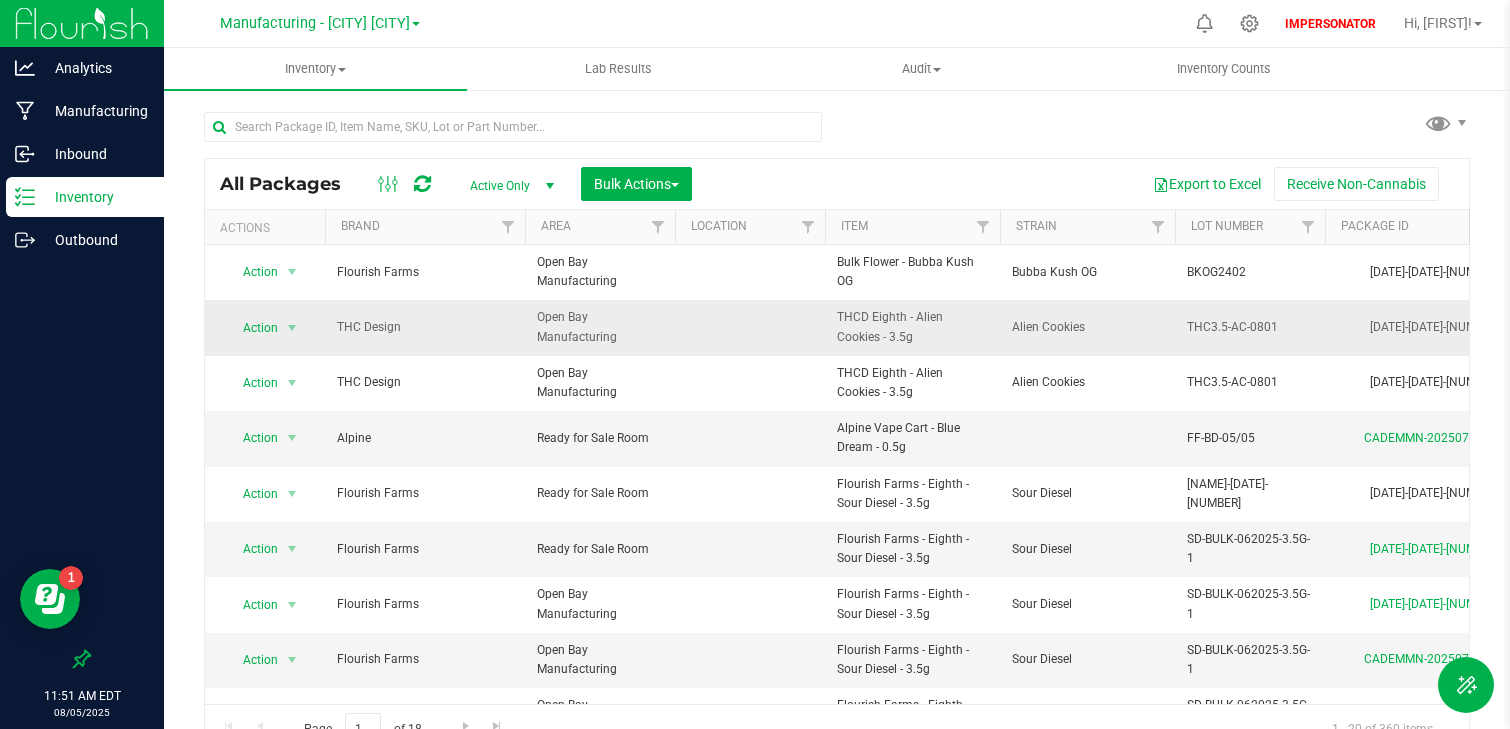 scroll, scrollTop: 0, scrollLeft: 362, axis: horizontal 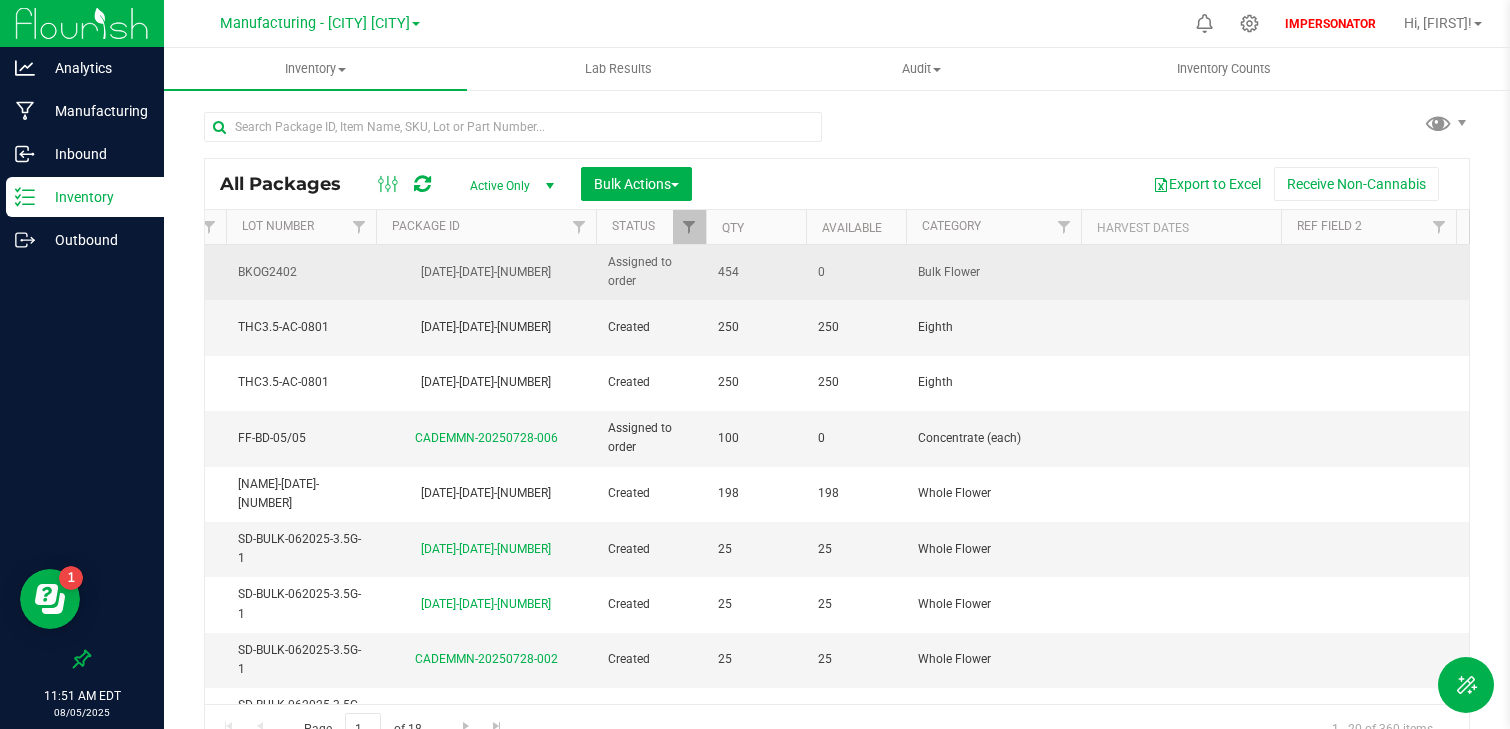 drag, startPoint x: 757, startPoint y: 265, endPoint x: 727, endPoint y: 265, distance: 30 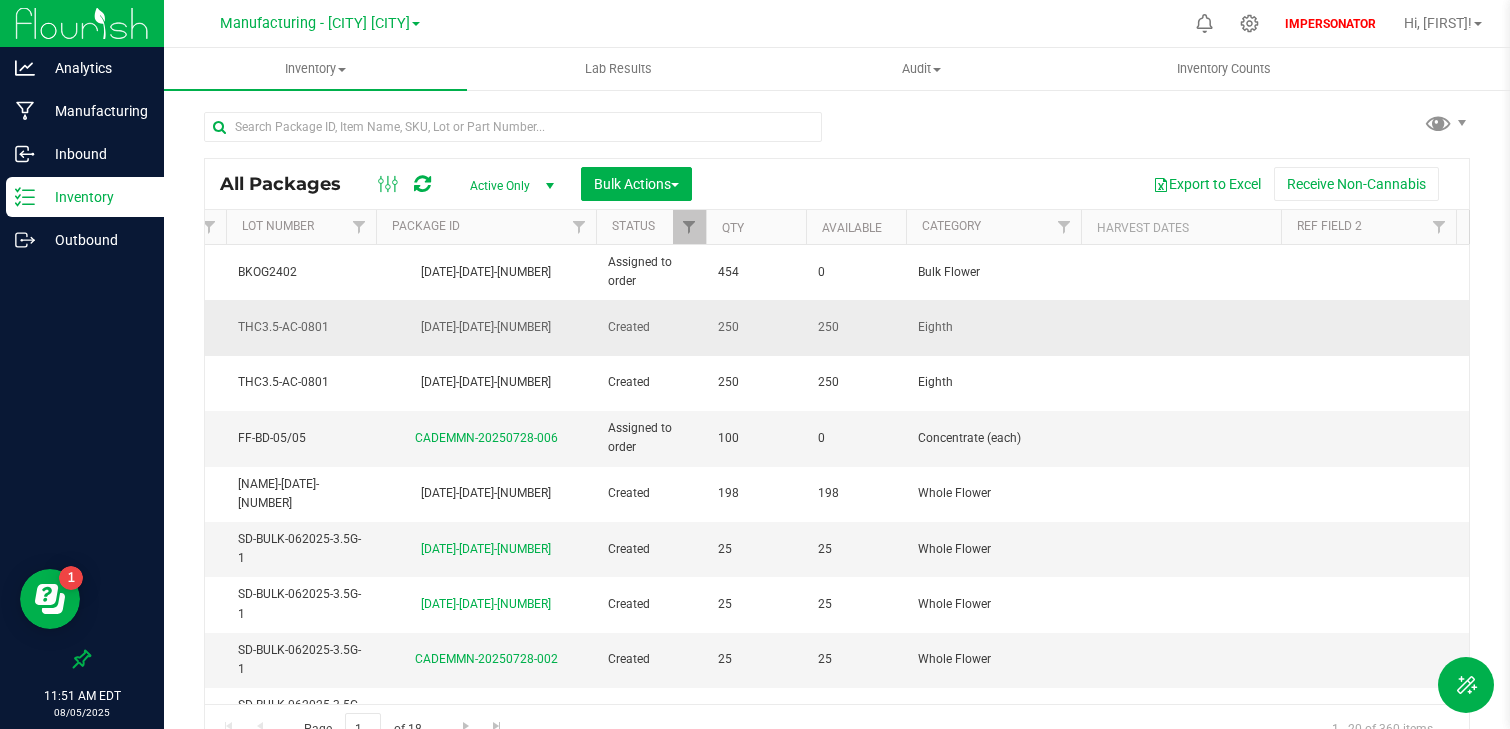 click on "250" at bounding box center [756, 327] 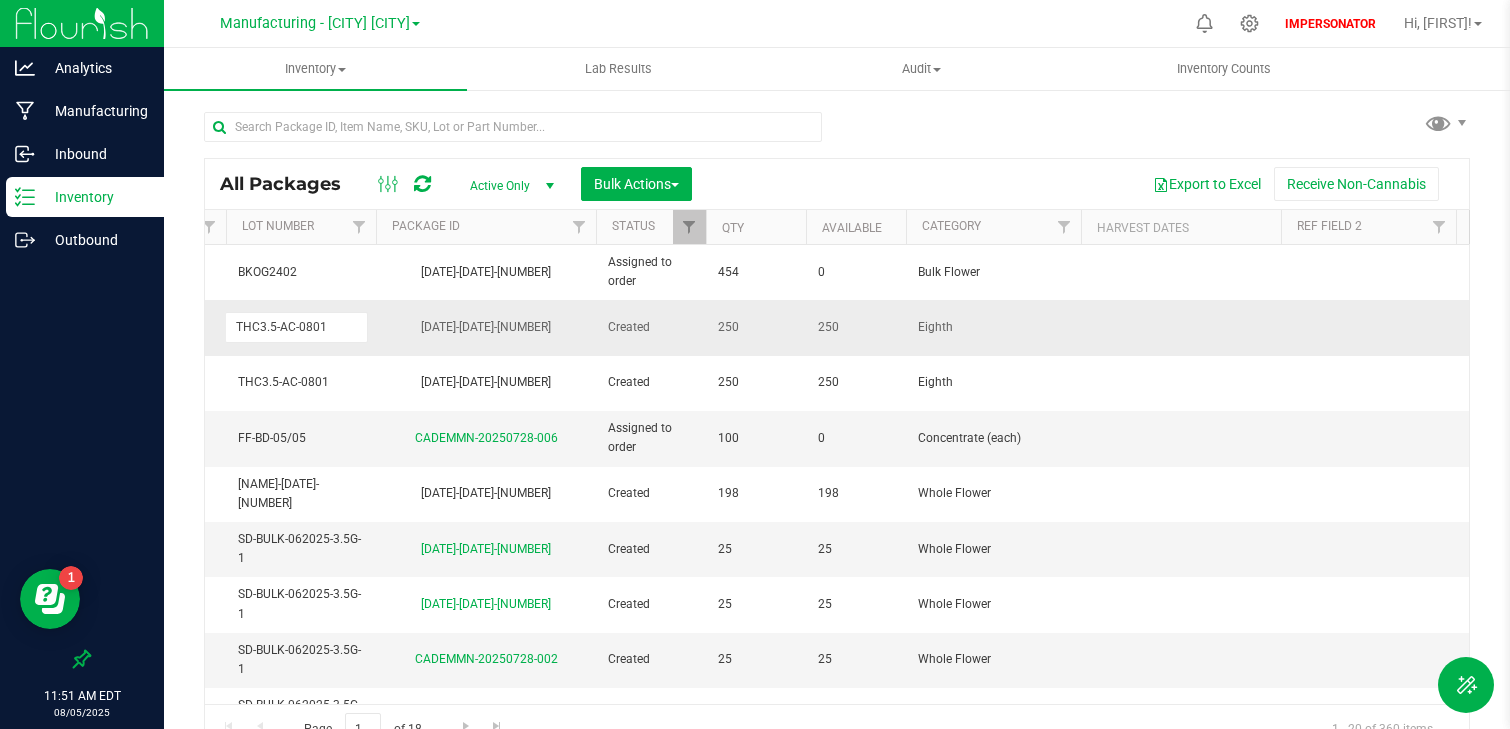 scroll, scrollTop: 0, scrollLeft: 753, axis: horizontal 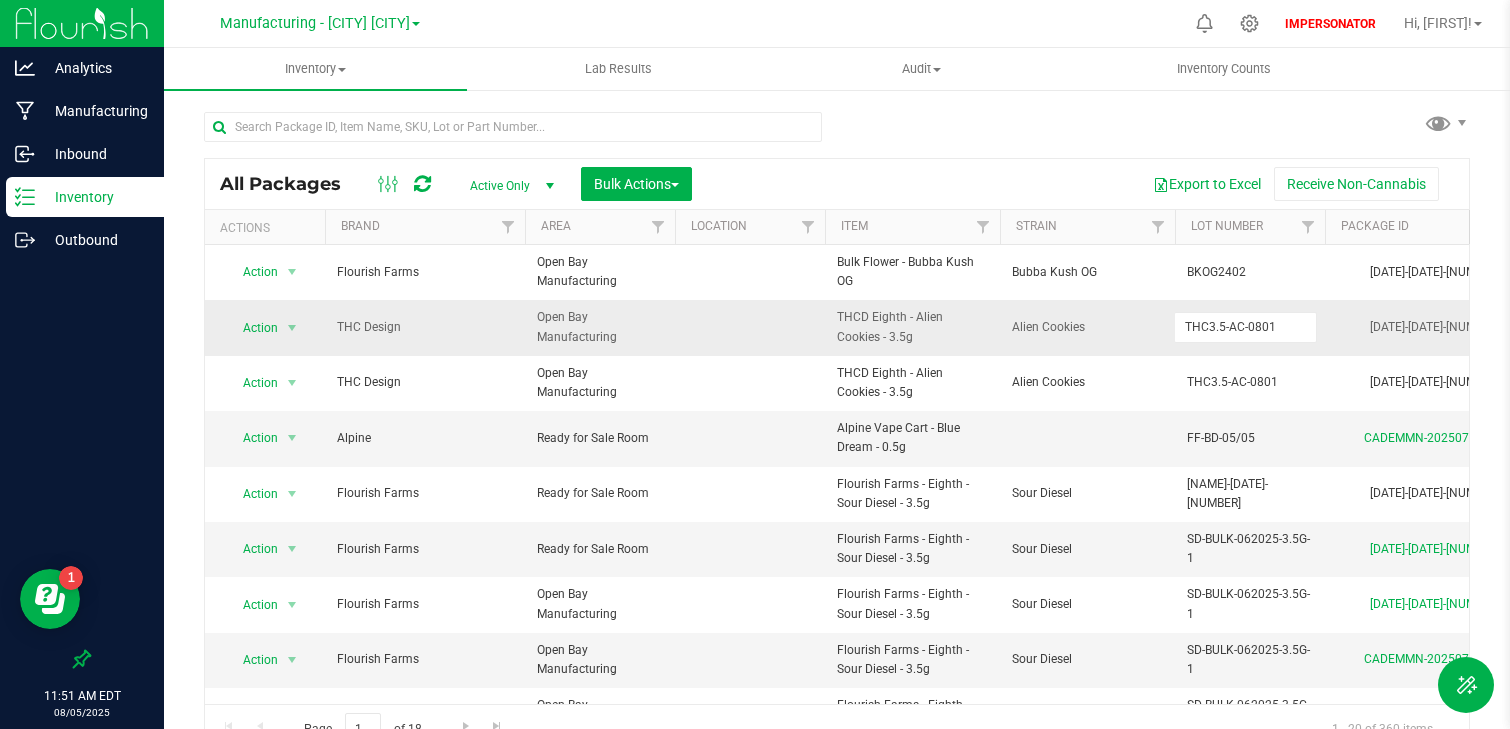 click at bounding box center (750, 327) 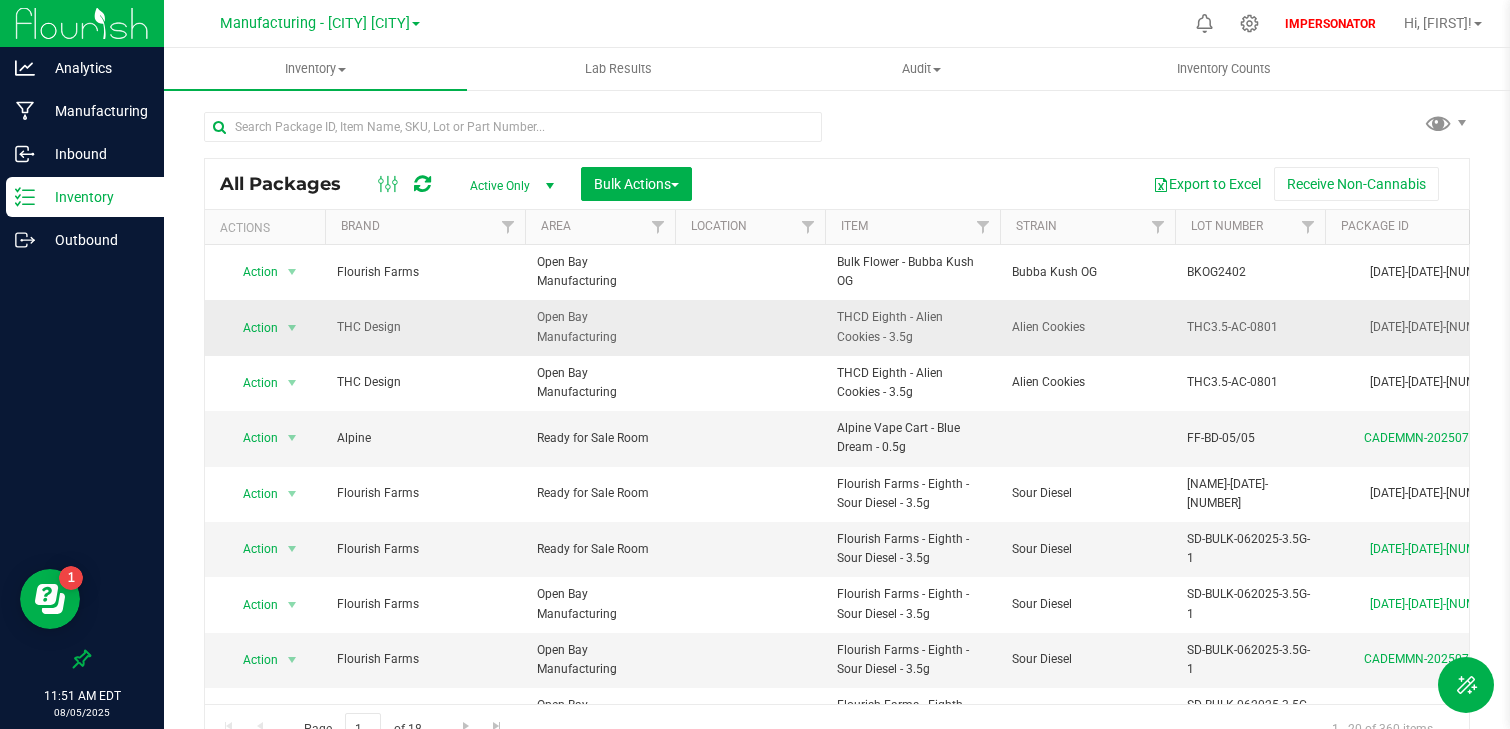 scroll, scrollTop: 0, scrollLeft: 184, axis: horizontal 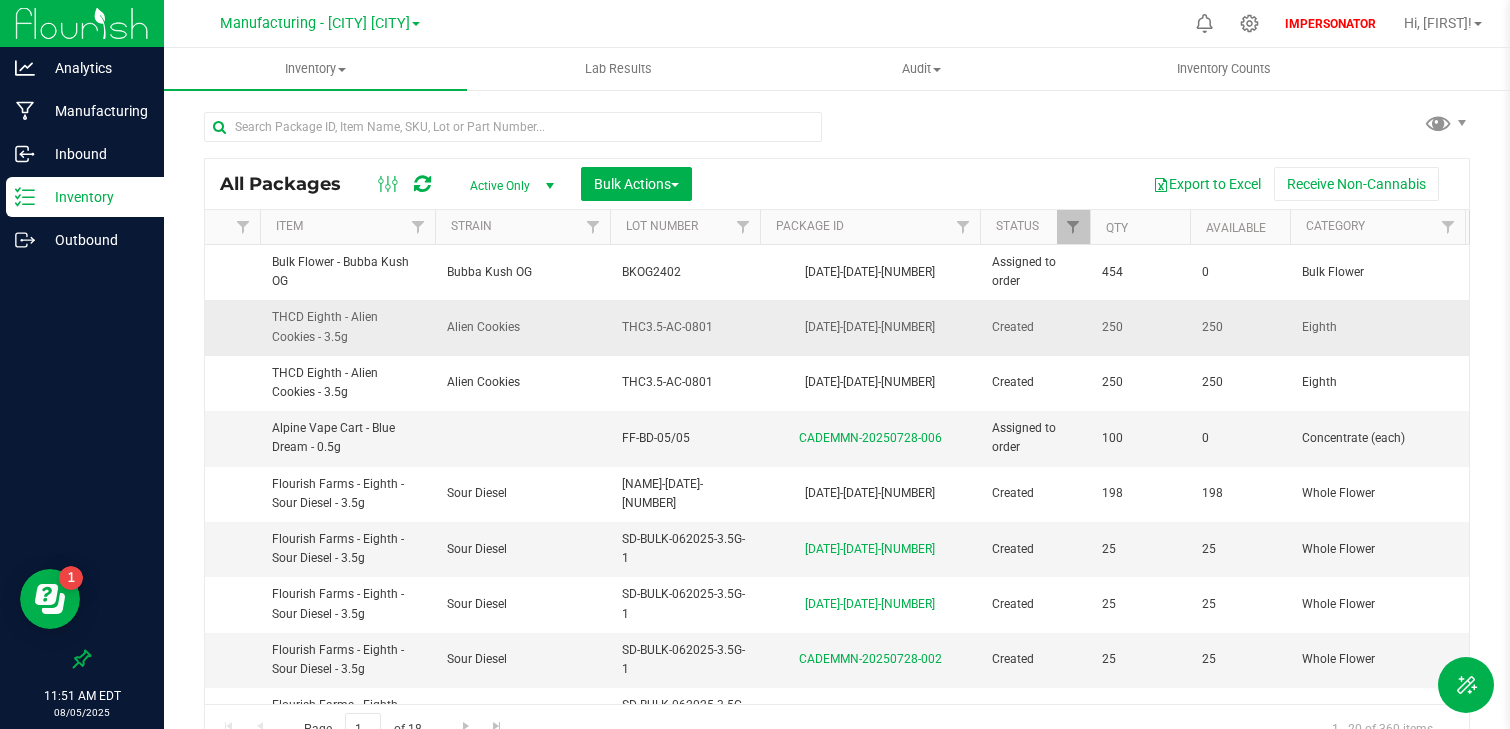 drag, startPoint x: 1150, startPoint y: 337, endPoint x: 481, endPoint y: 323, distance: 669.1465 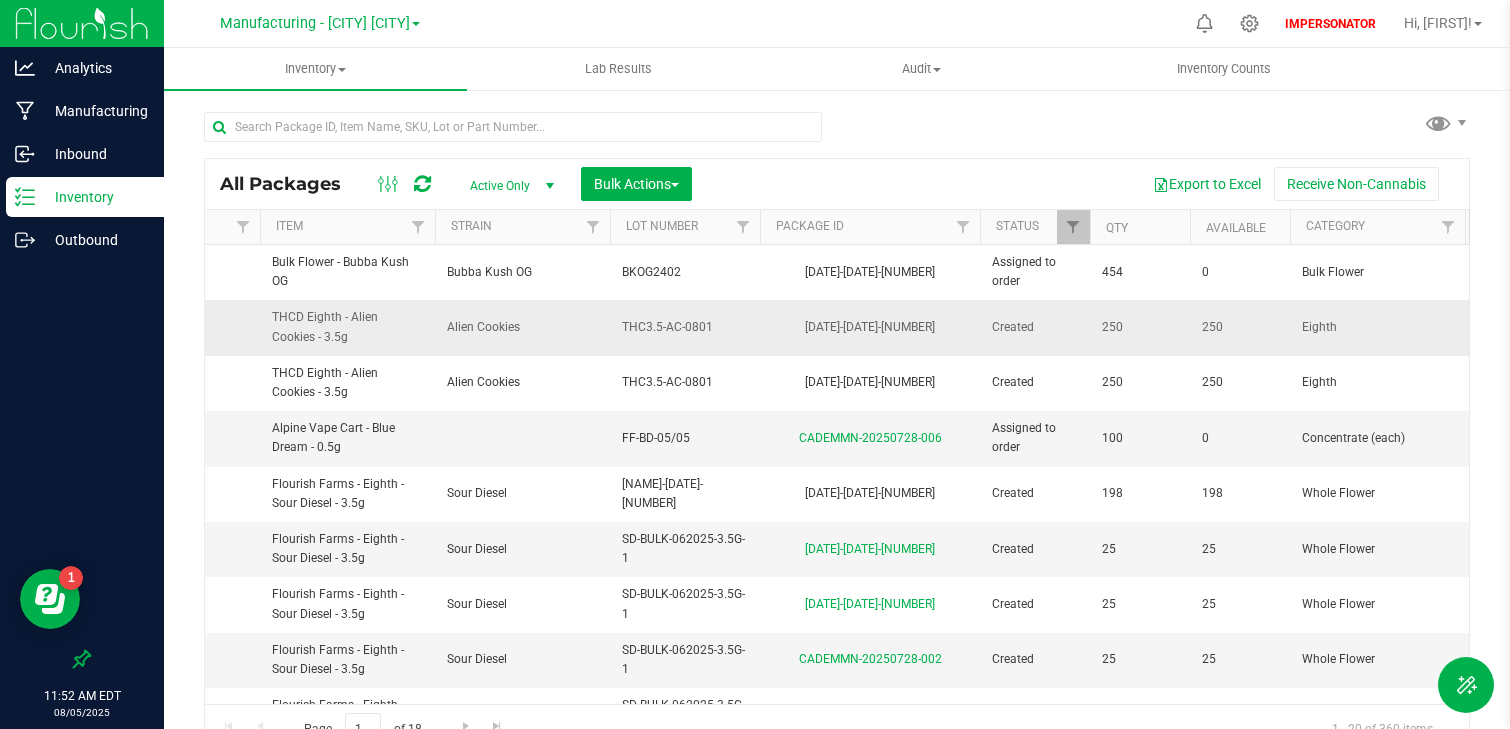 drag, startPoint x: 1139, startPoint y: 323, endPoint x: 929, endPoint y: 323, distance: 210 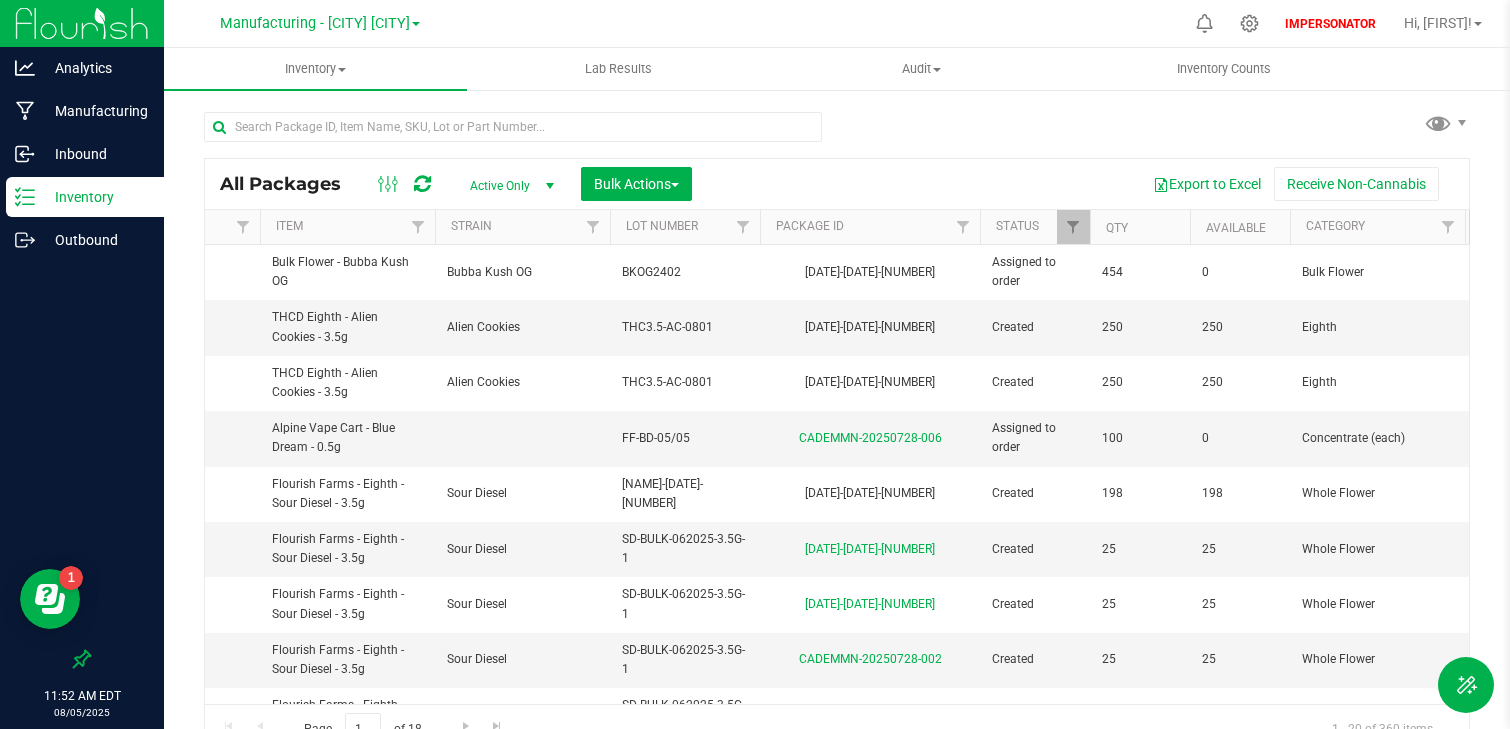 scroll, scrollTop: 0, scrollLeft: 0, axis: both 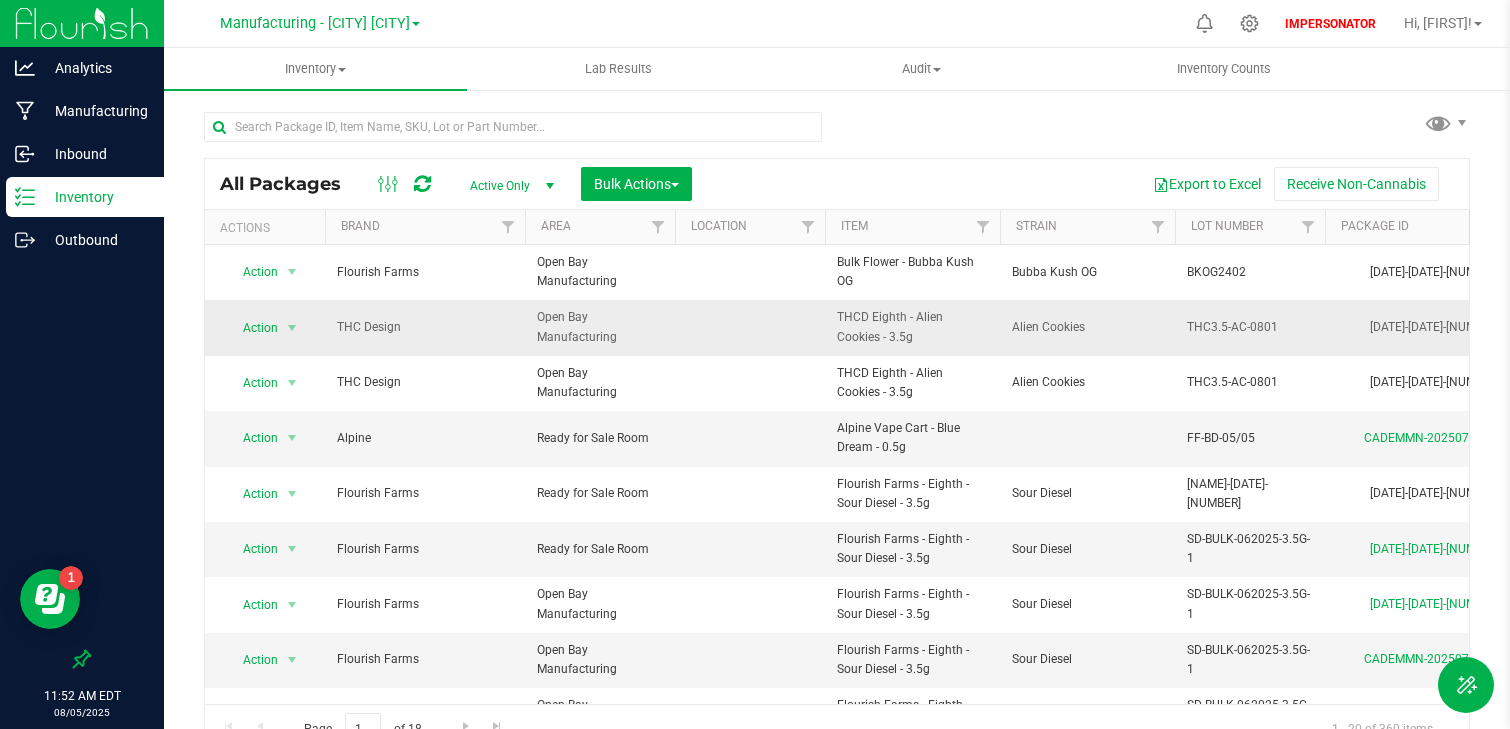 drag, startPoint x: 1348, startPoint y: 325, endPoint x: 638, endPoint y: 323, distance: 710.0028 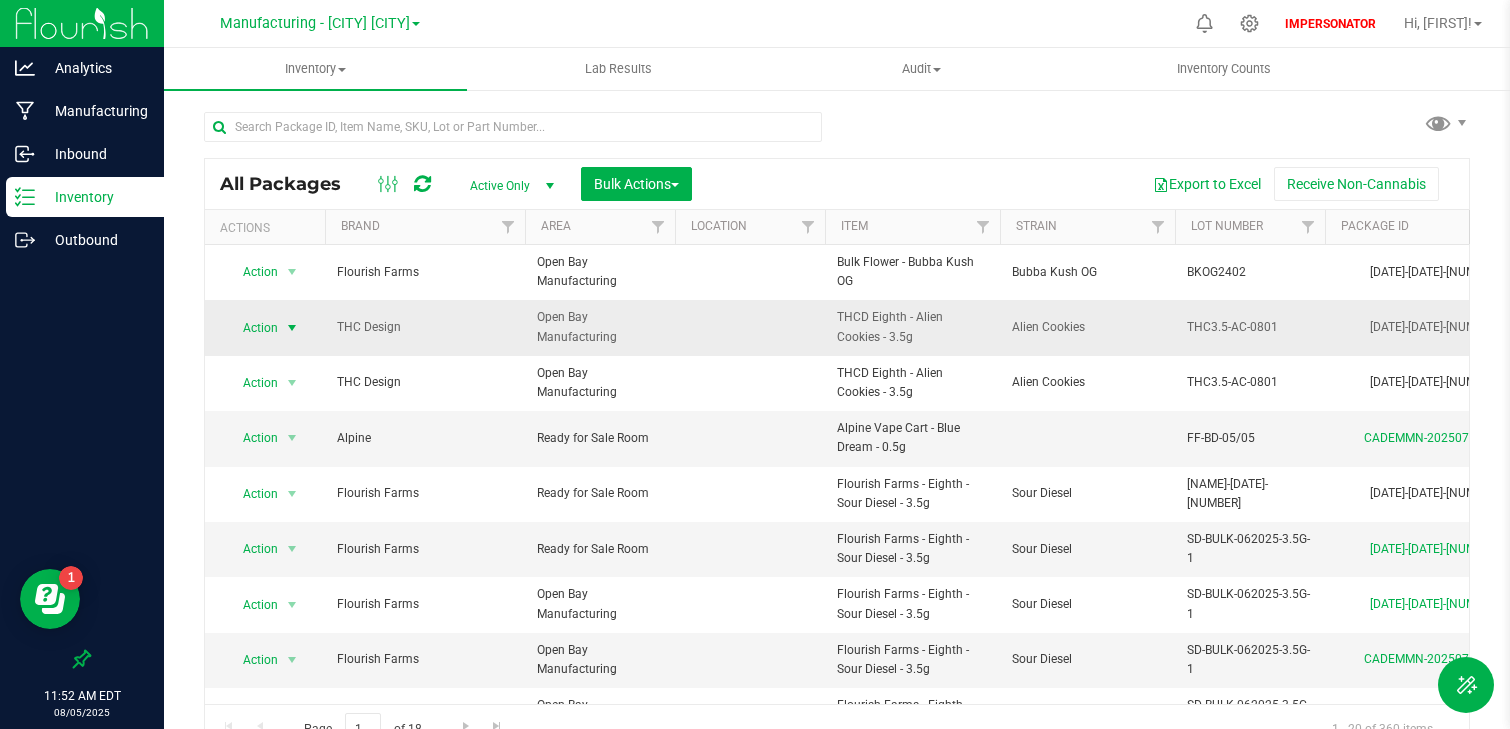 click on "Action" at bounding box center [252, 328] 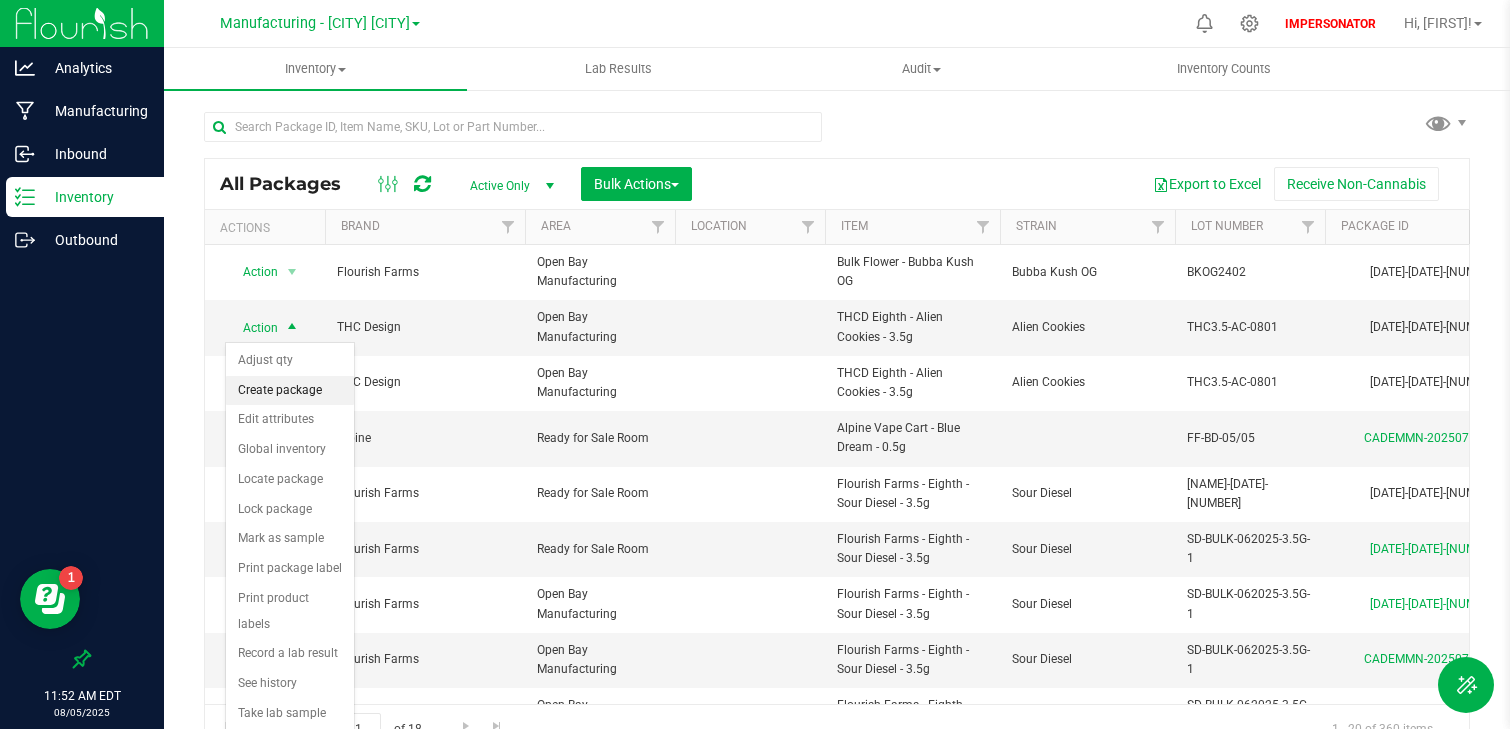 click on "Create package" at bounding box center [290, 391] 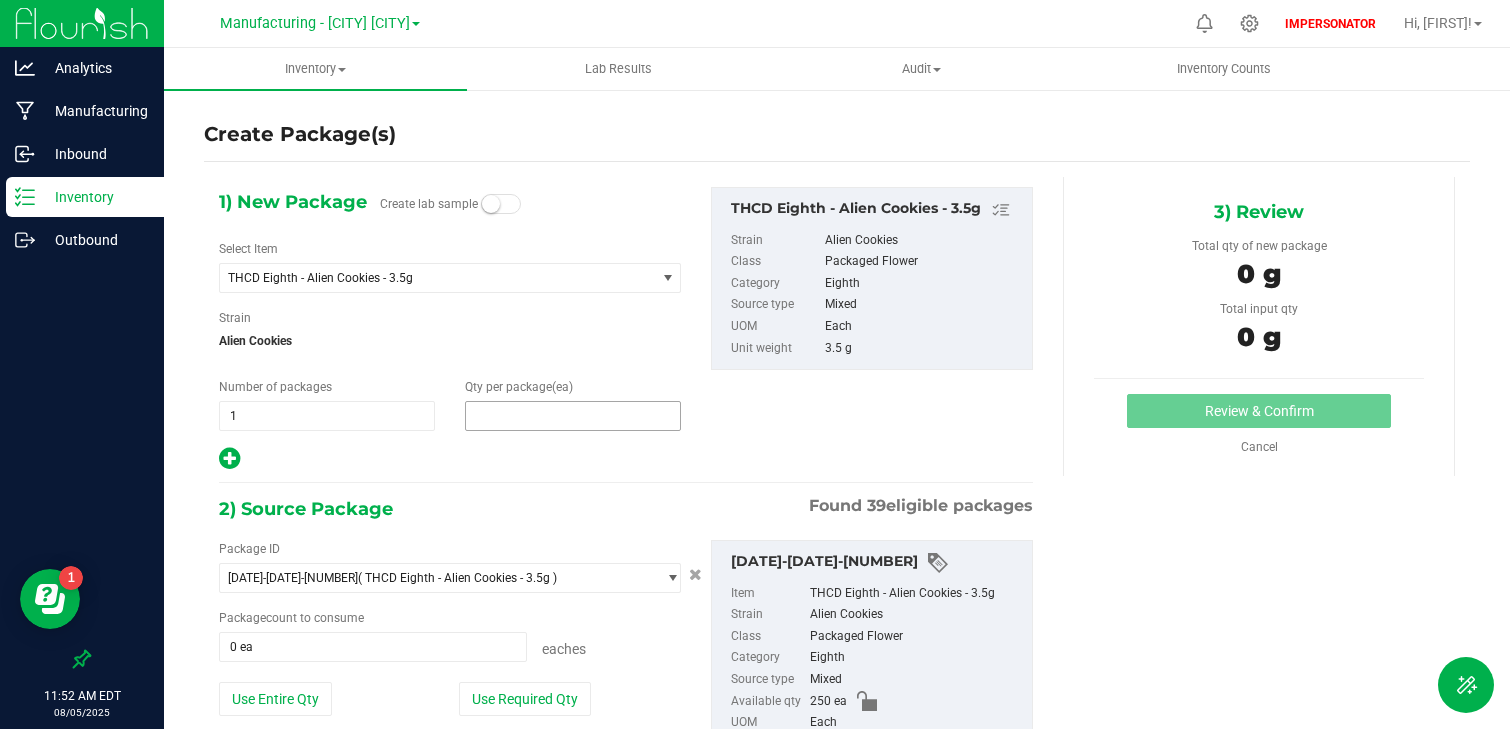 click at bounding box center [573, 416] 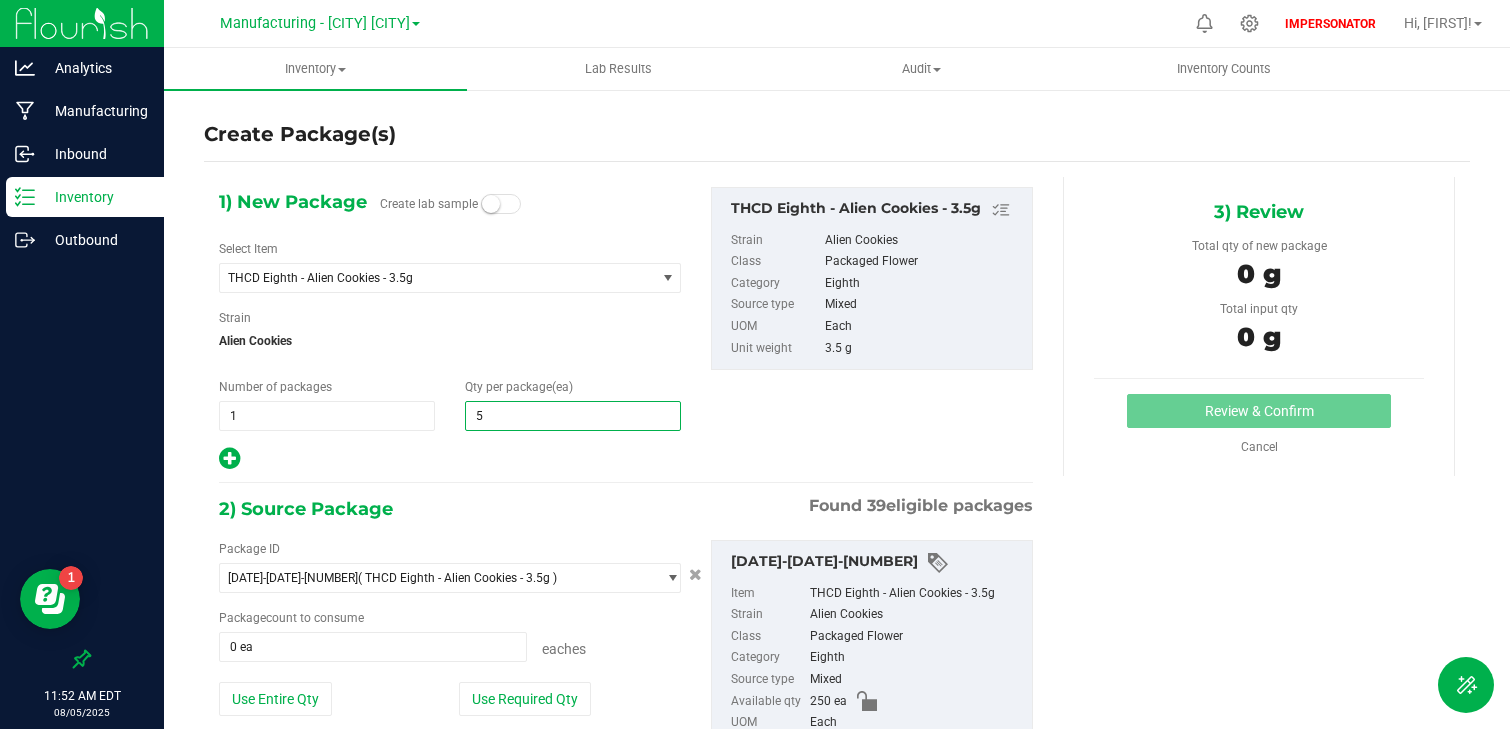type on "50" 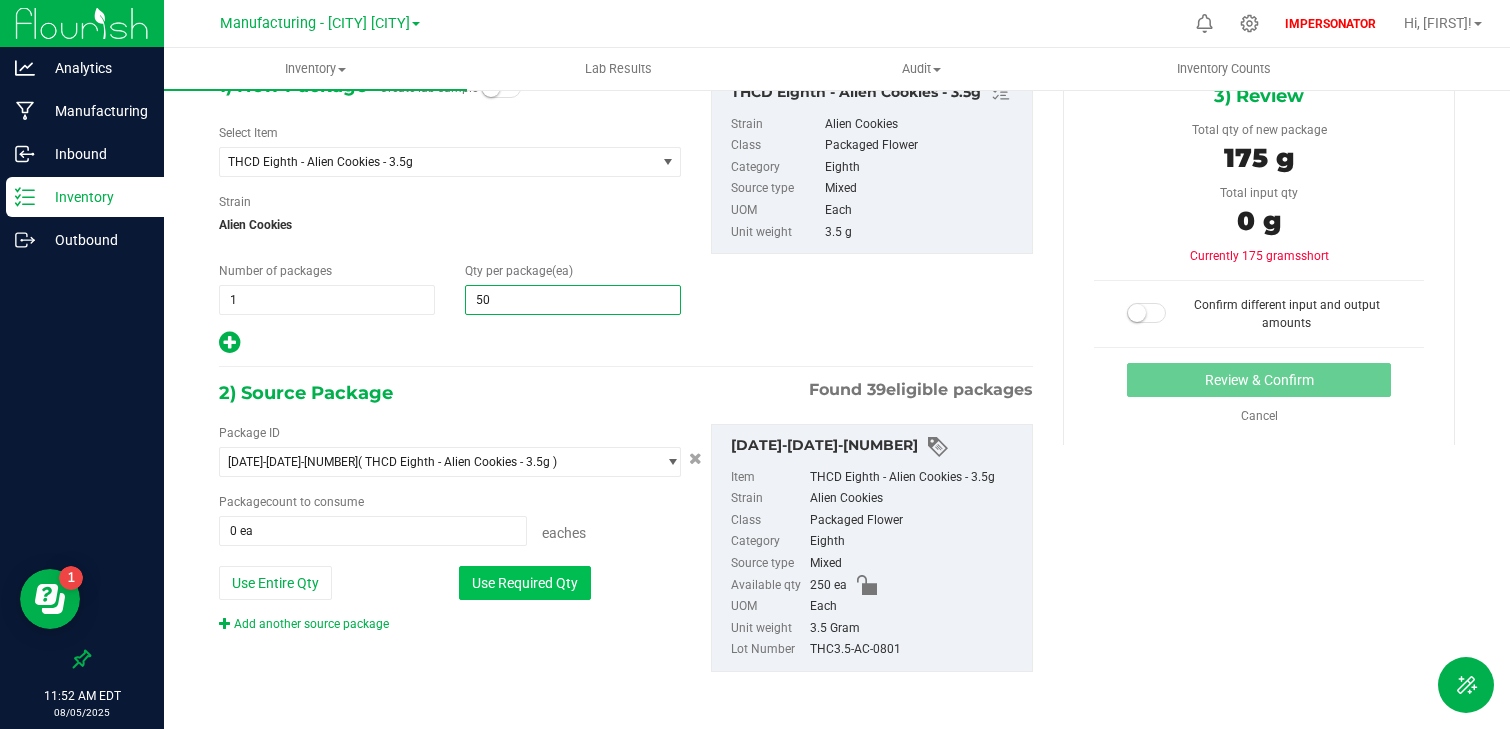 type on "50" 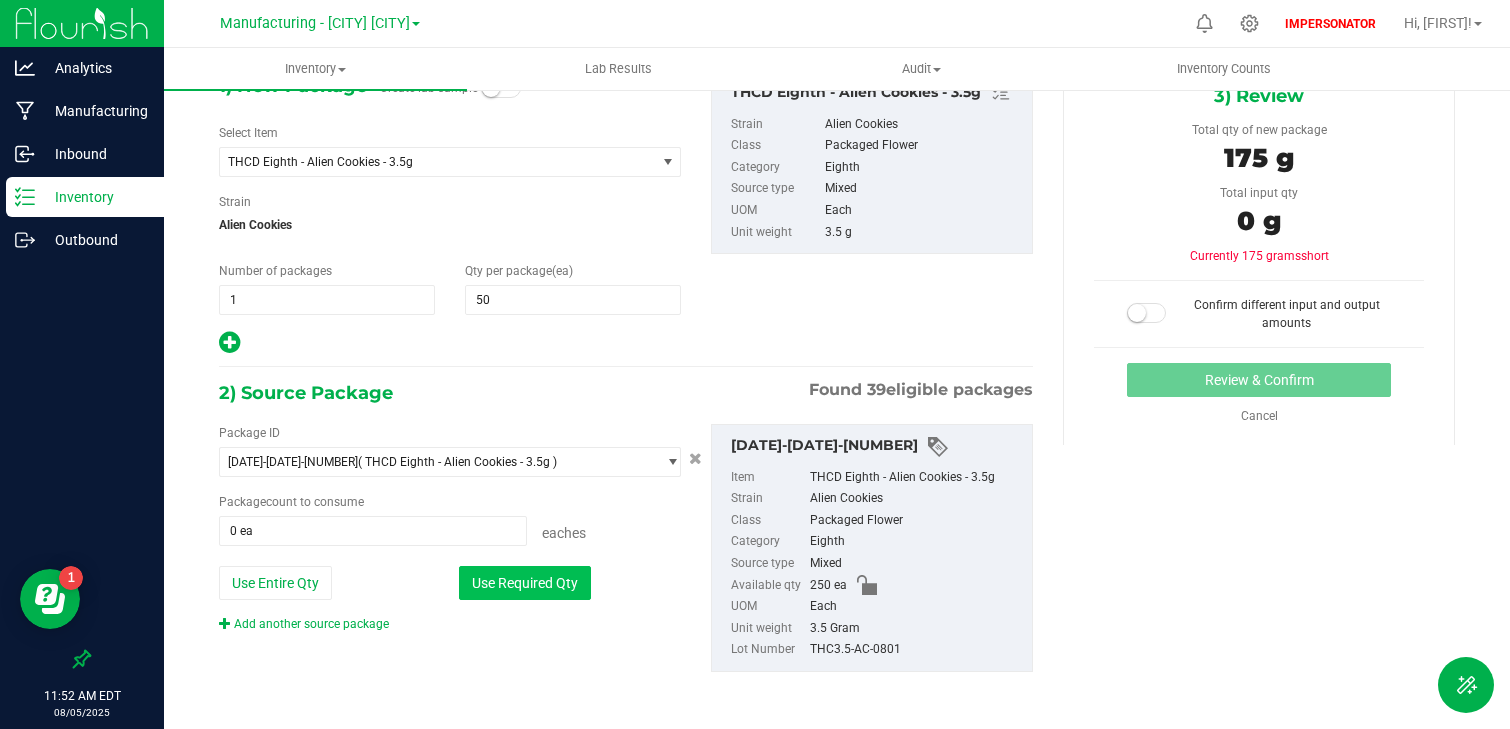 click on "Use Required Qty" at bounding box center (525, 583) 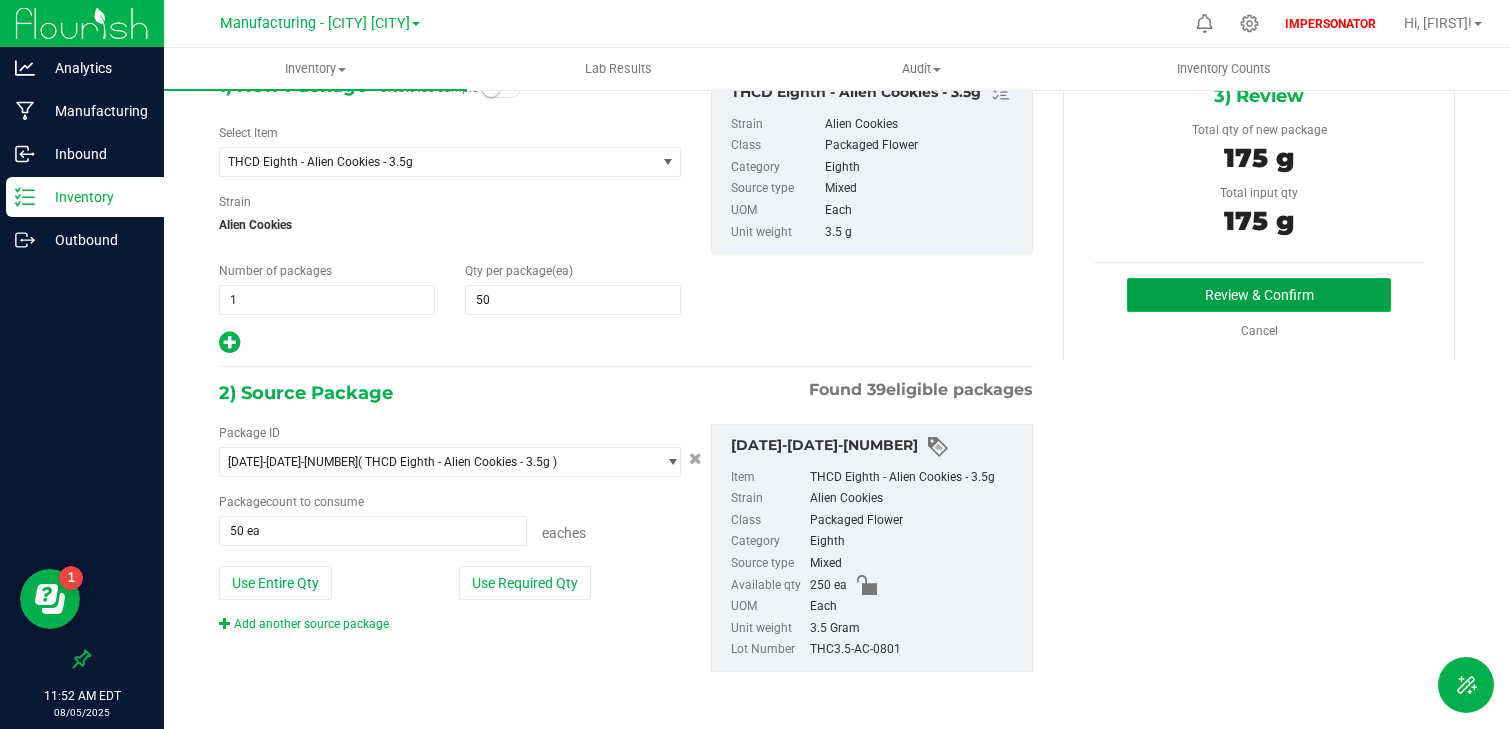 click on "Review & Confirm" at bounding box center (1259, 295) 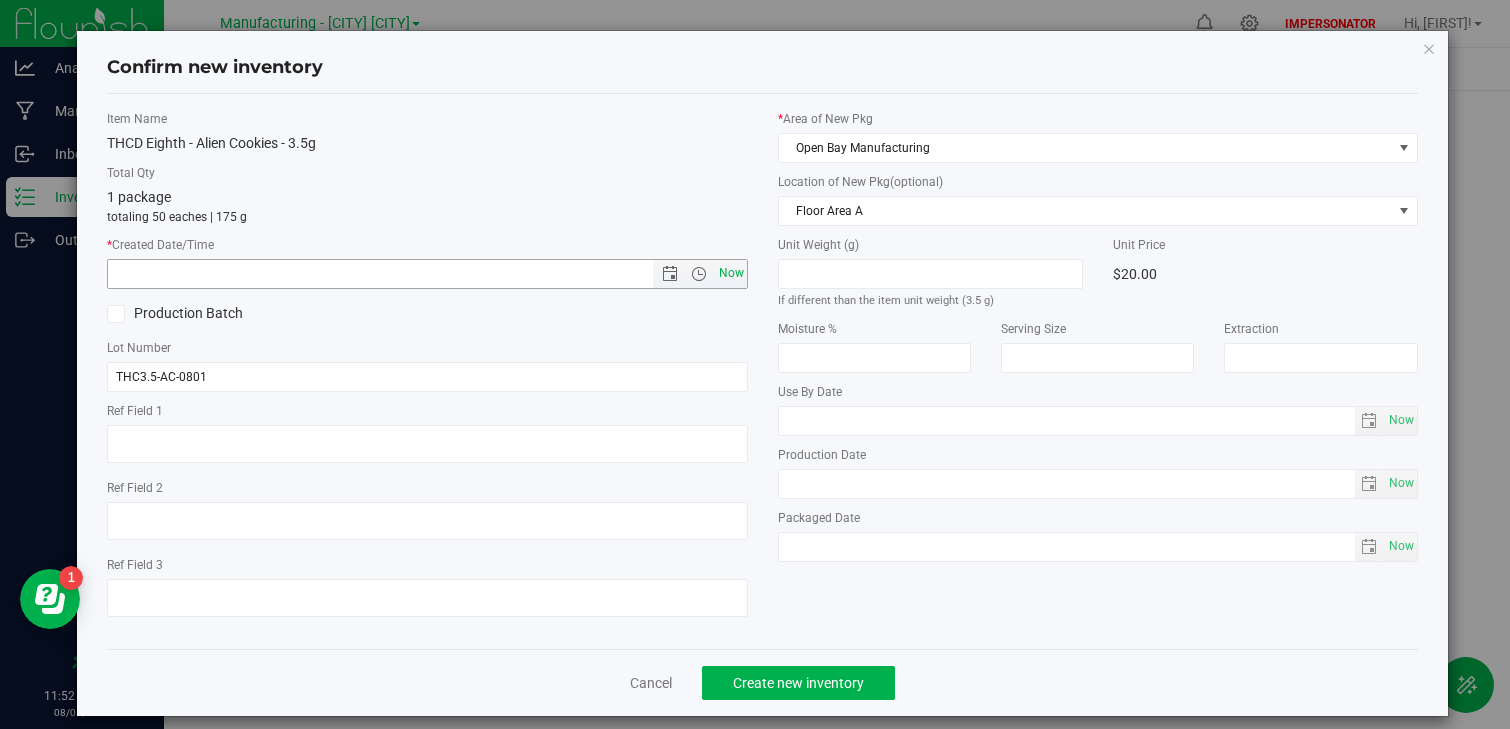 click on "Now" at bounding box center [731, 273] 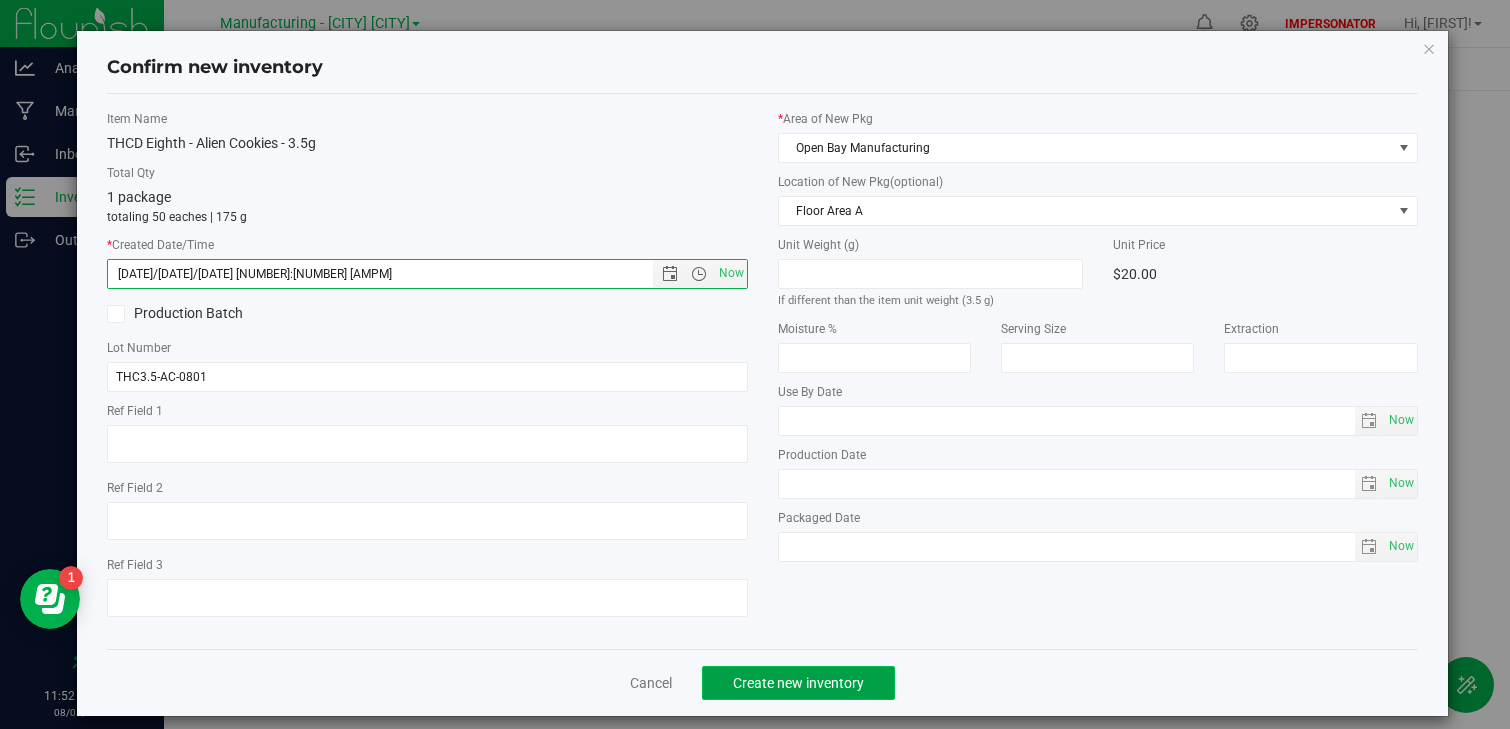 click on "Create new inventory" 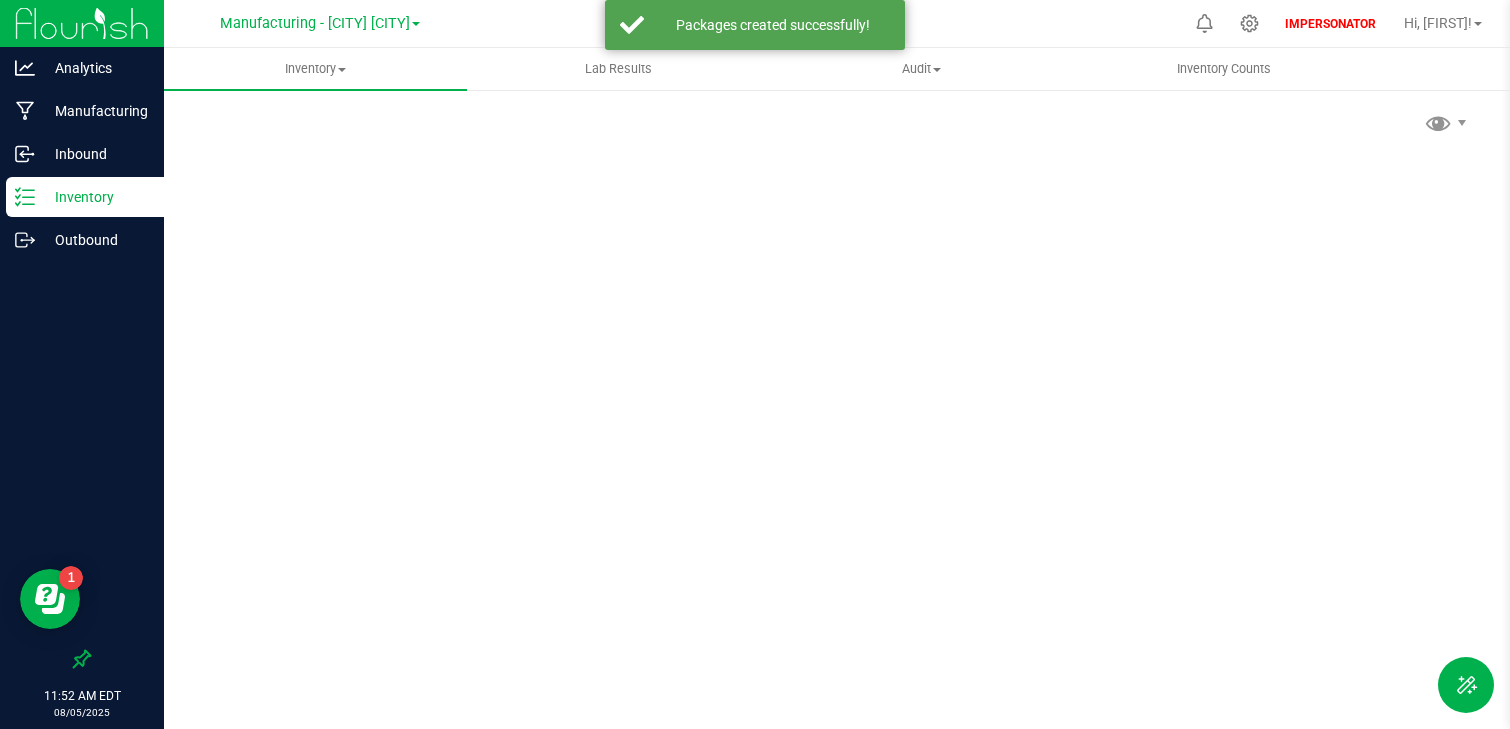 scroll, scrollTop: 0, scrollLeft: 0, axis: both 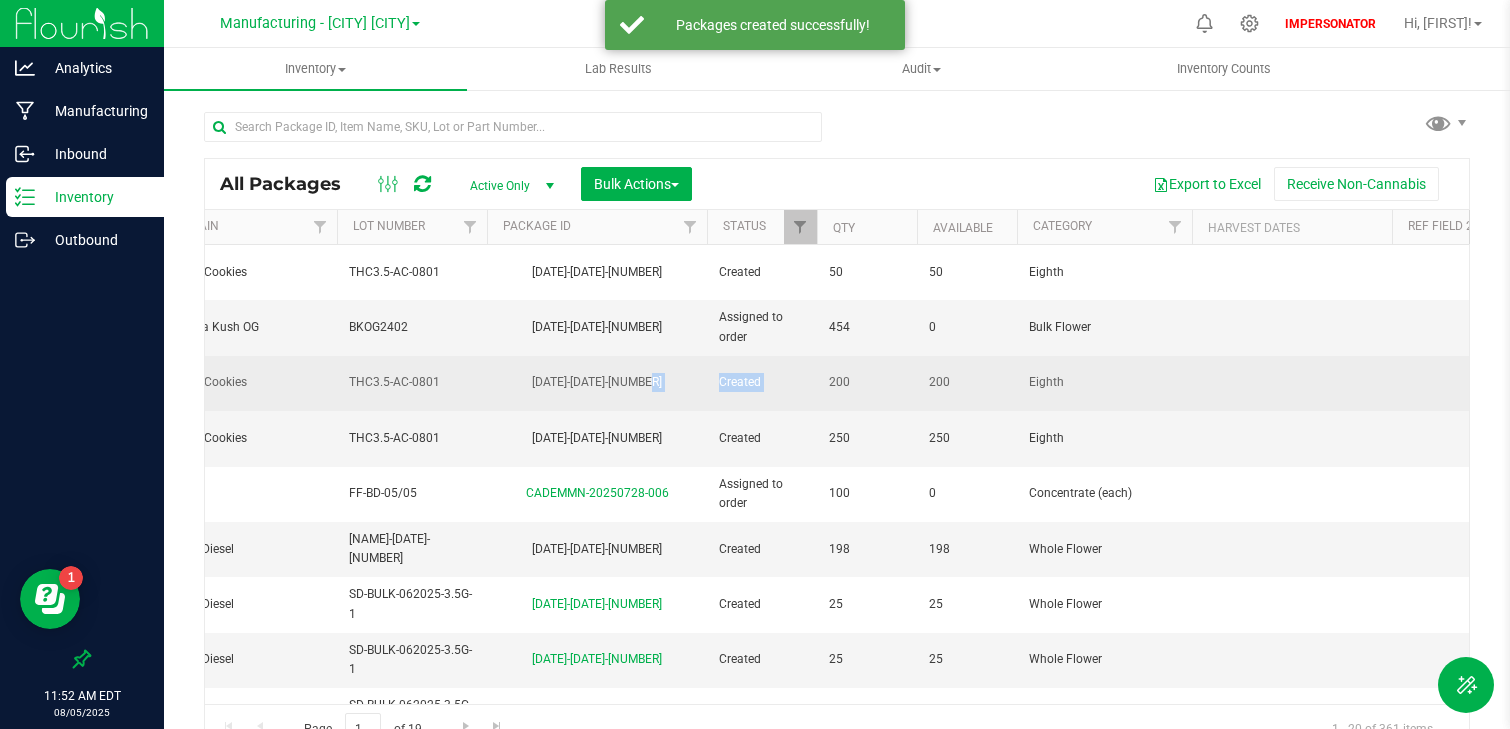 drag, startPoint x: 862, startPoint y: 393, endPoint x: 634, endPoint y: 390, distance: 228.01973 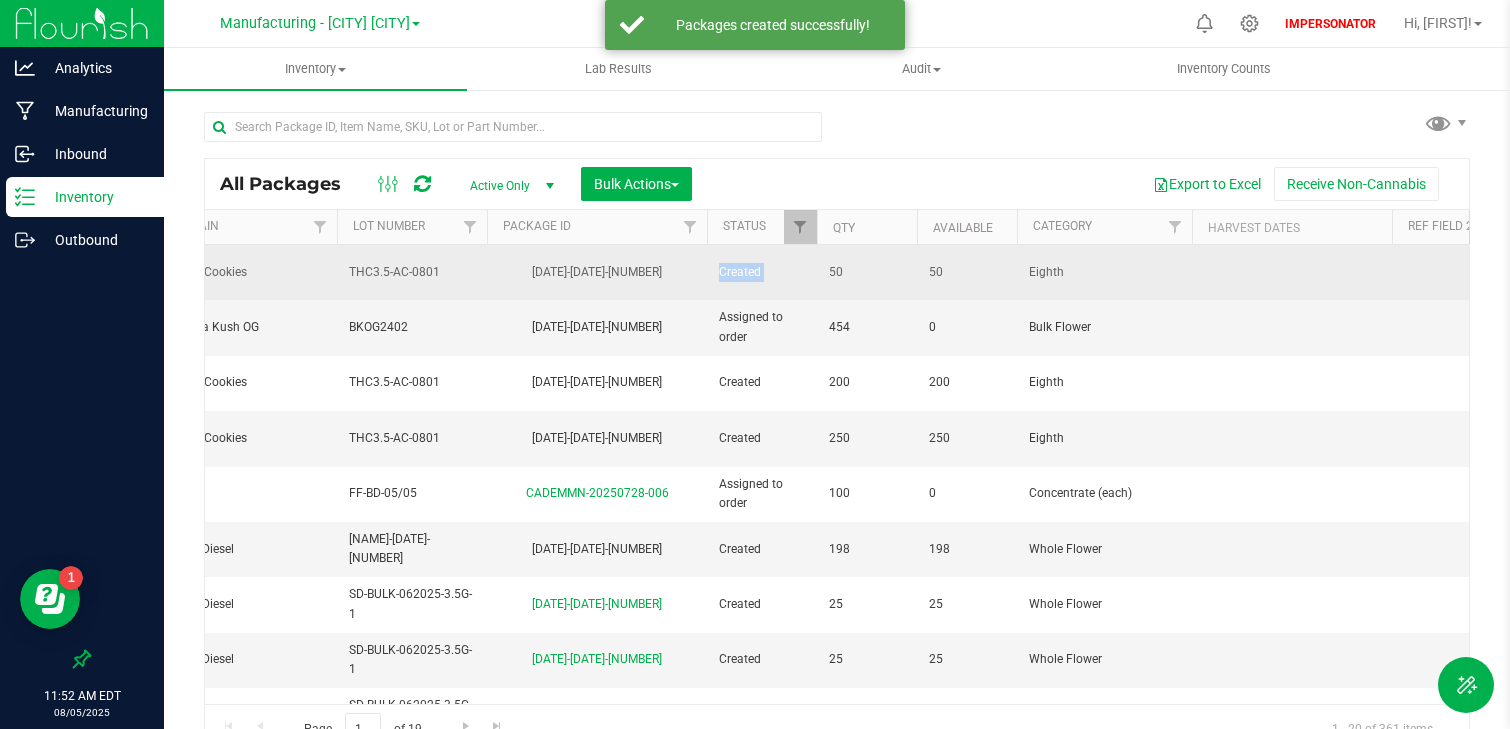 drag, startPoint x: 854, startPoint y: 285, endPoint x: 630, endPoint y: 285, distance: 224 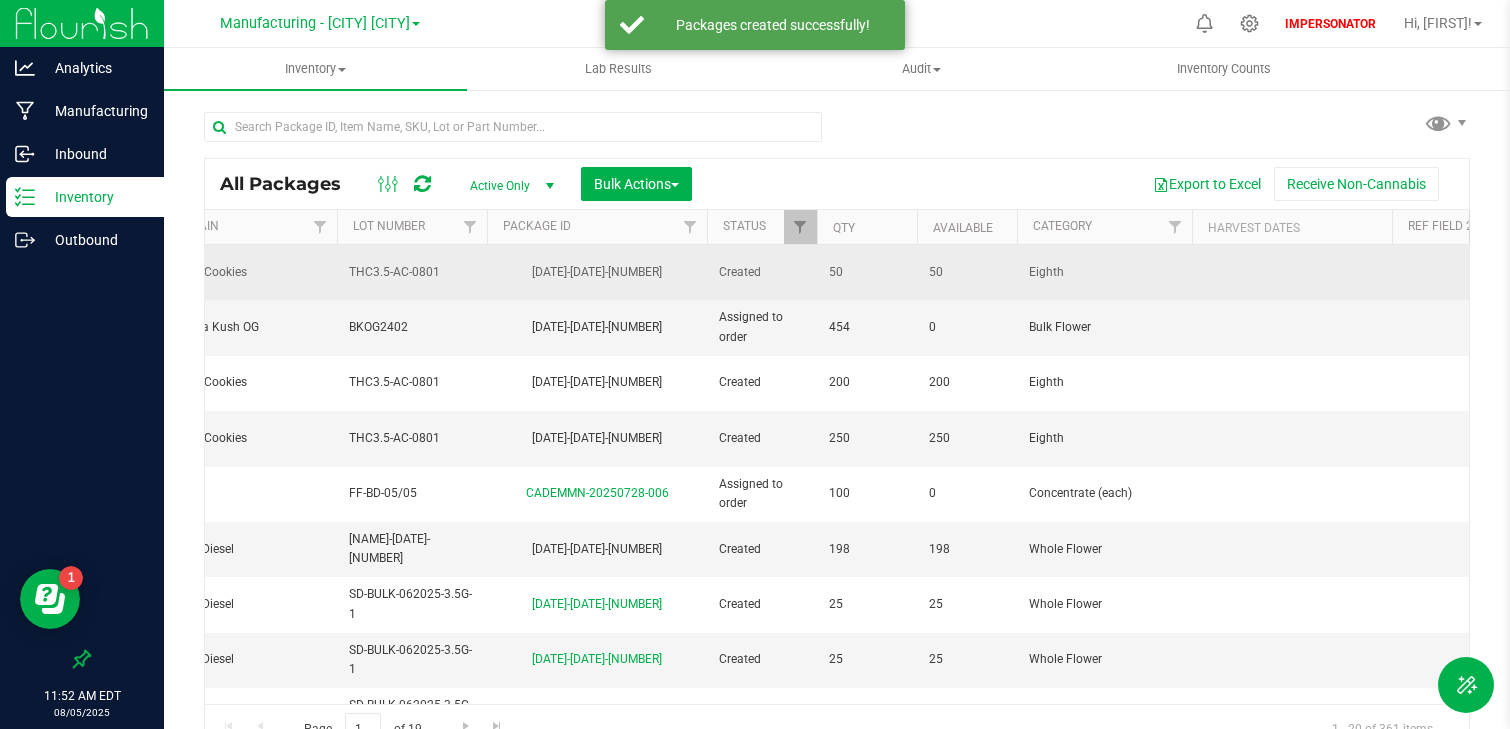 click on "[DATE]-[DATE]-[NUMBER]" at bounding box center [597, 272] 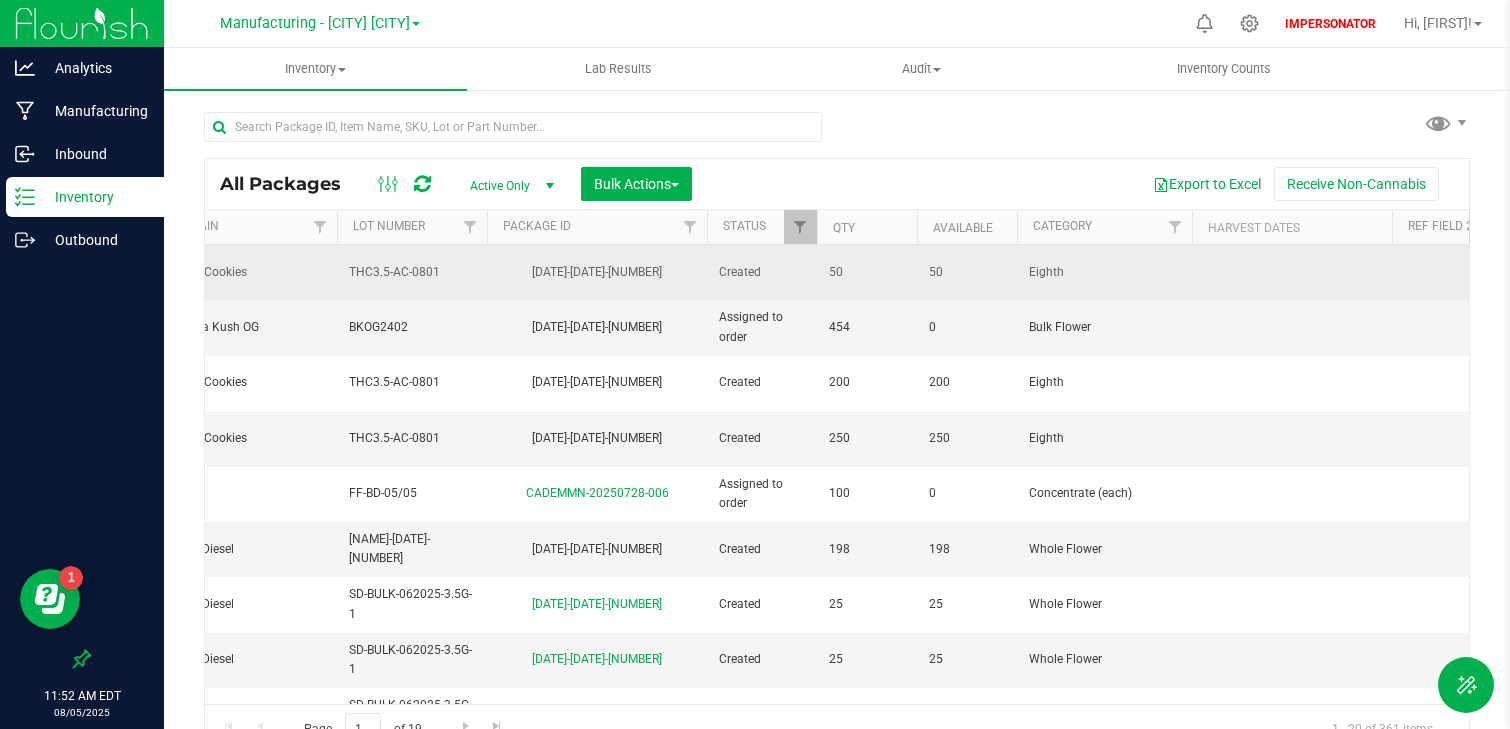 drag, startPoint x: 484, startPoint y: 273, endPoint x: 792, endPoint y: 273, distance: 308 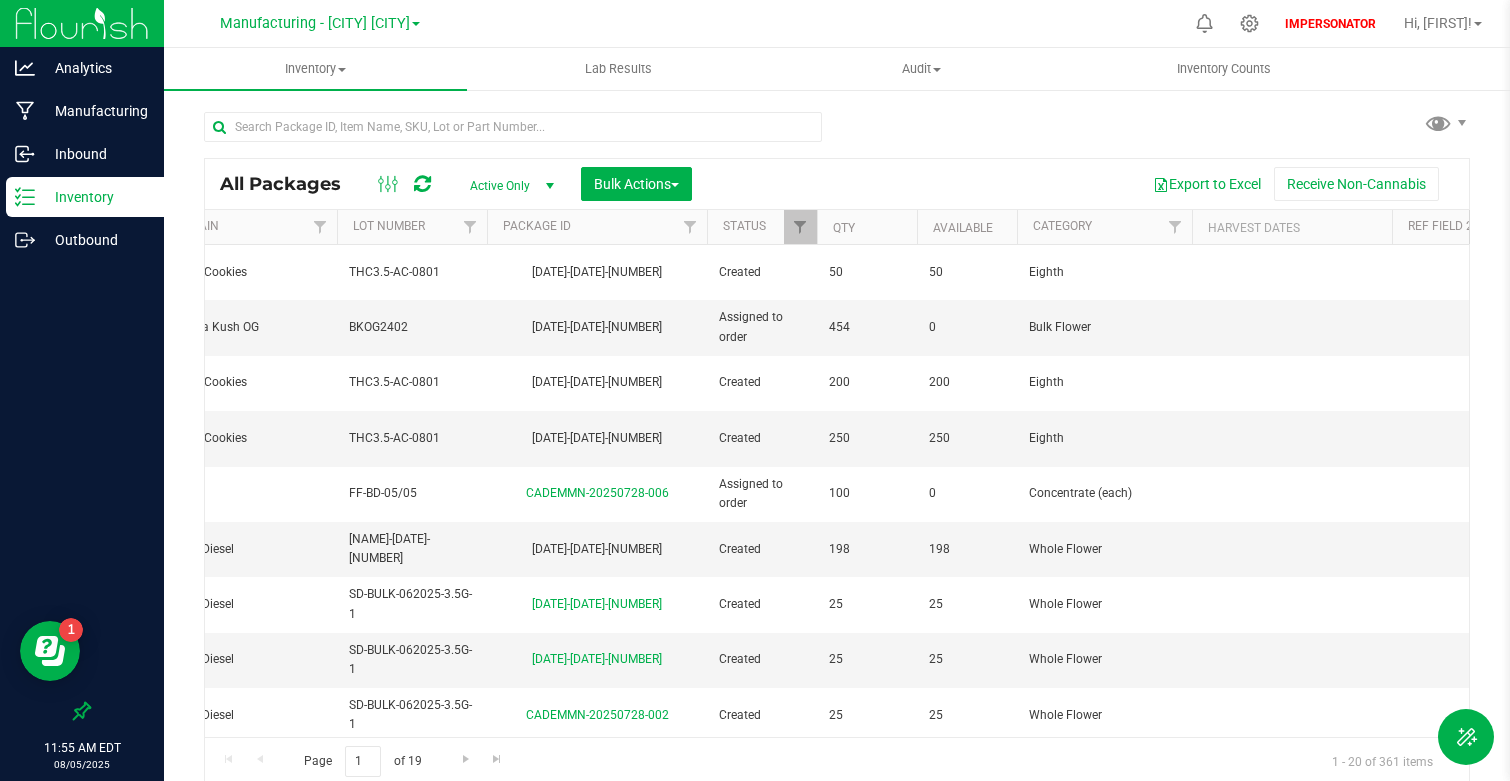 scroll, scrollTop: 0, scrollLeft: 548, axis: horizontal 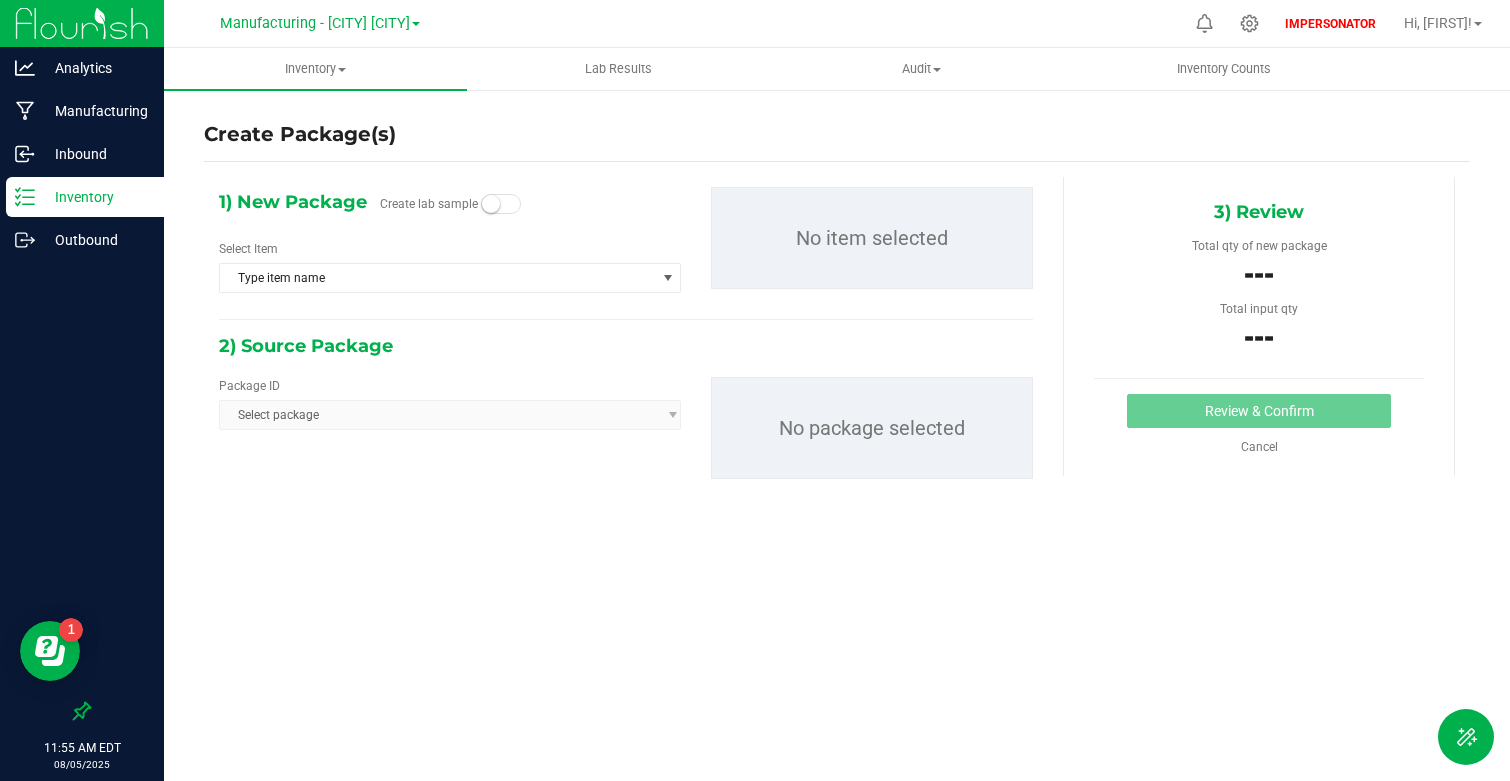 click on "Inventory" at bounding box center [95, 197] 